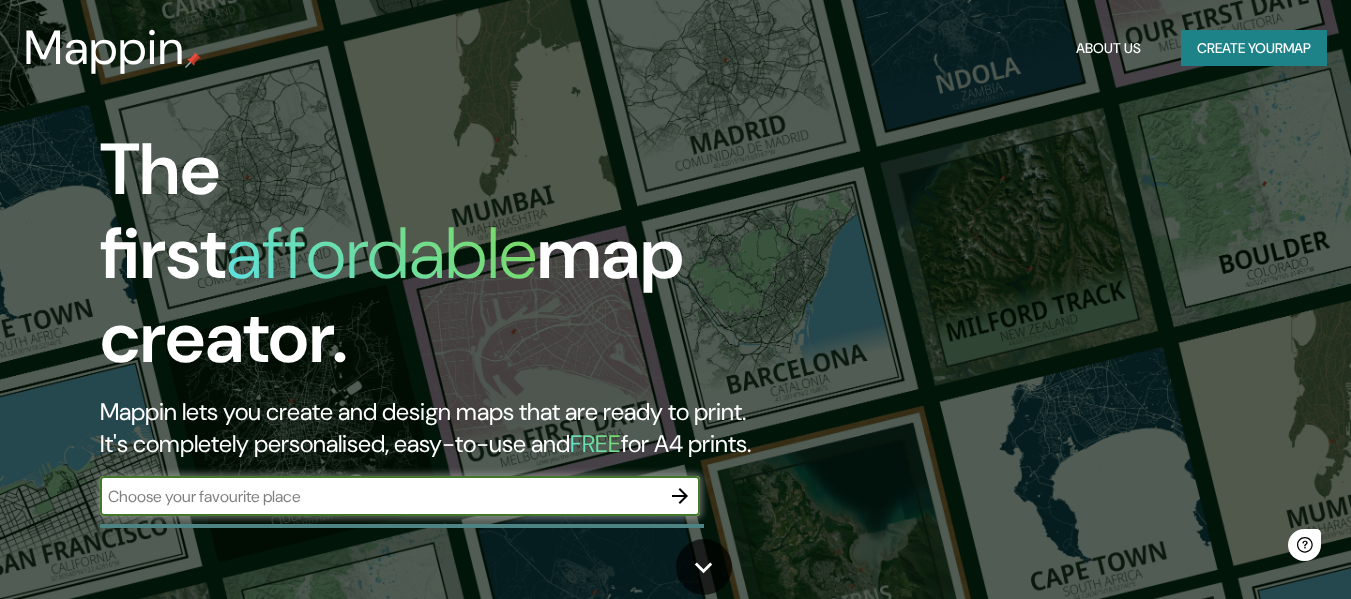 scroll, scrollTop: 0, scrollLeft: 0, axis: both 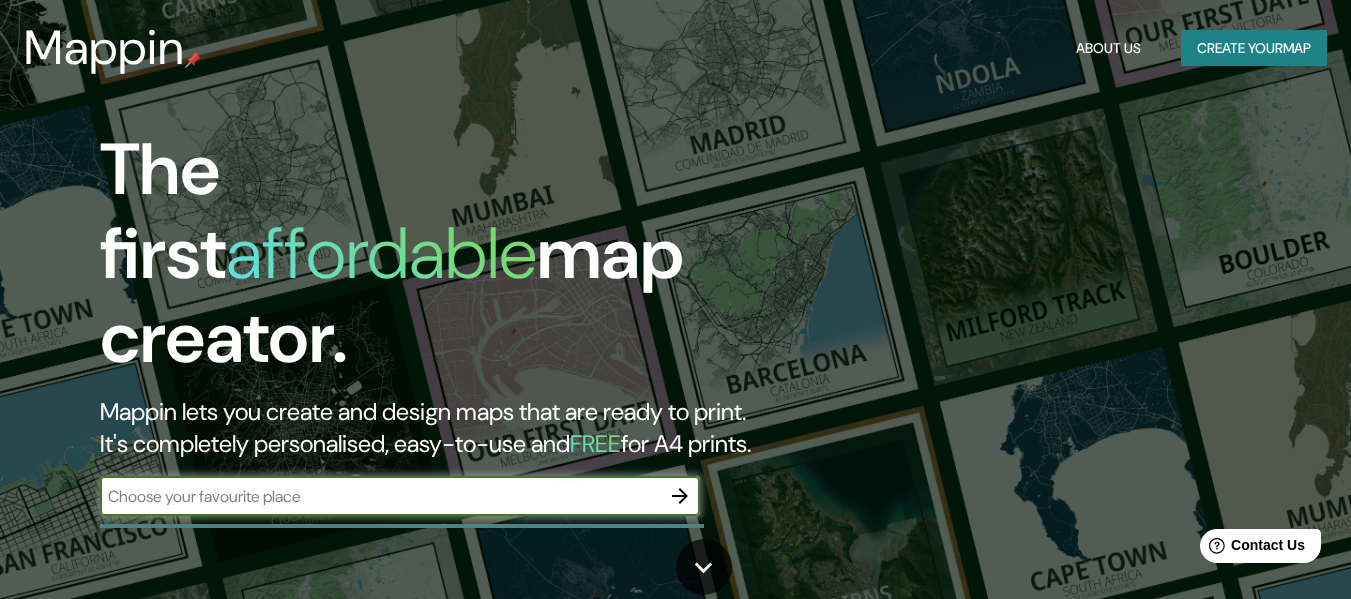 click 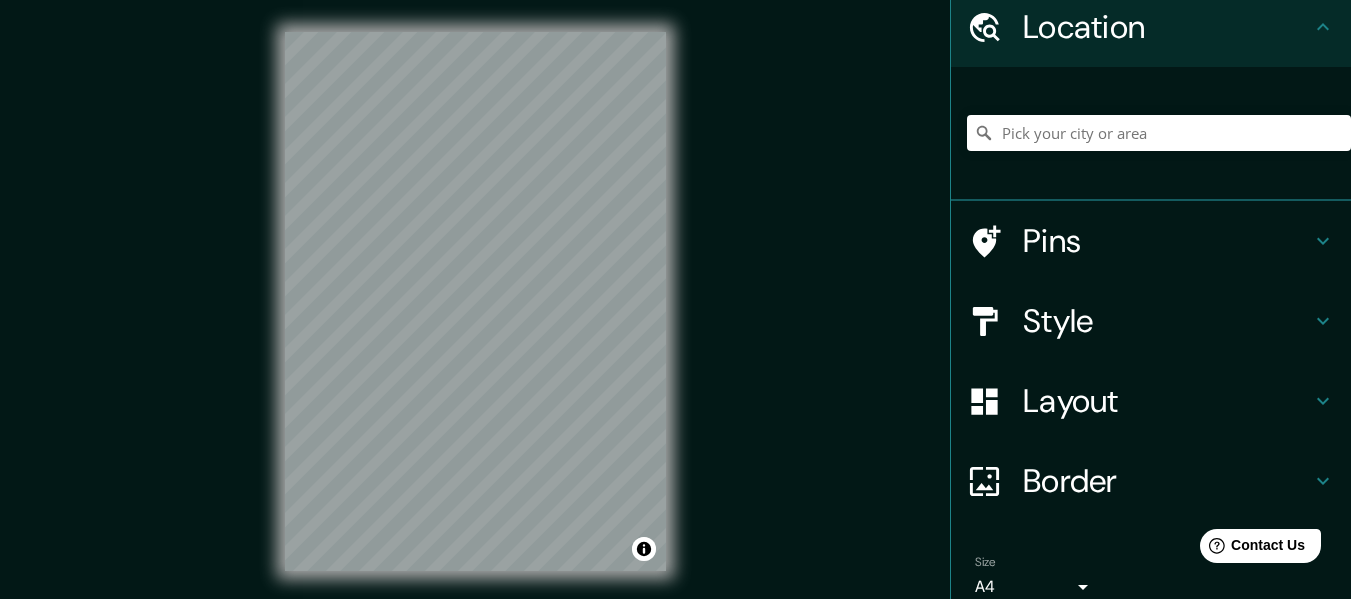 scroll, scrollTop: 166, scrollLeft: 0, axis: vertical 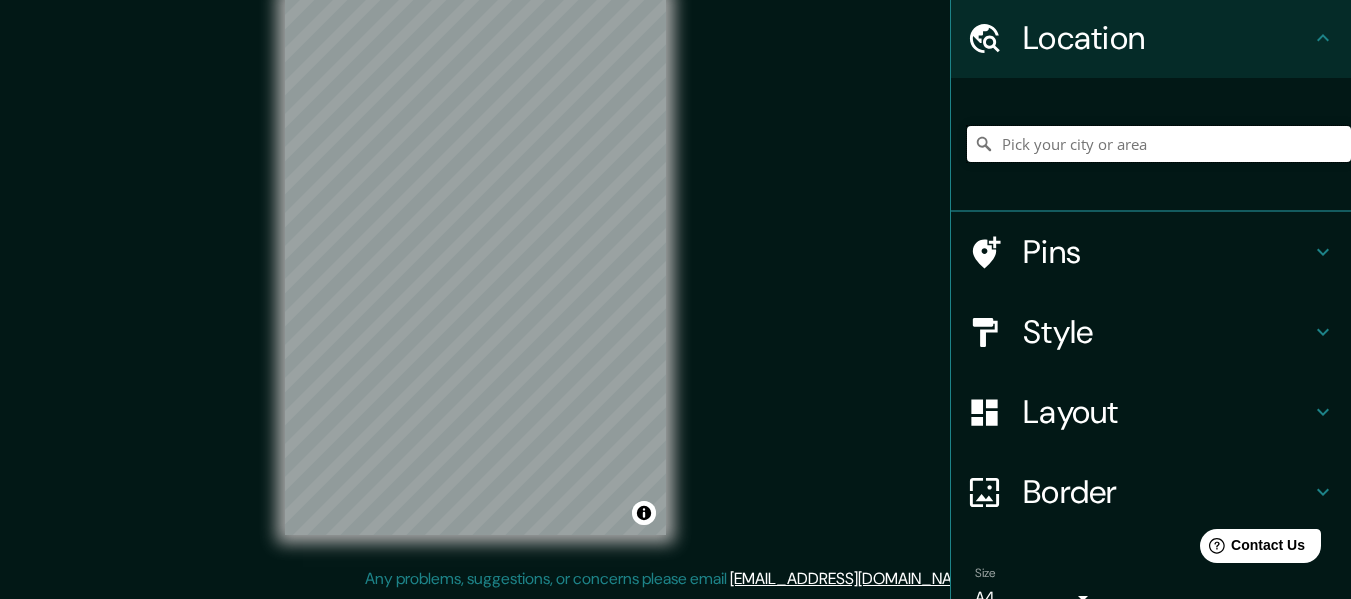 click at bounding box center (1159, 144) 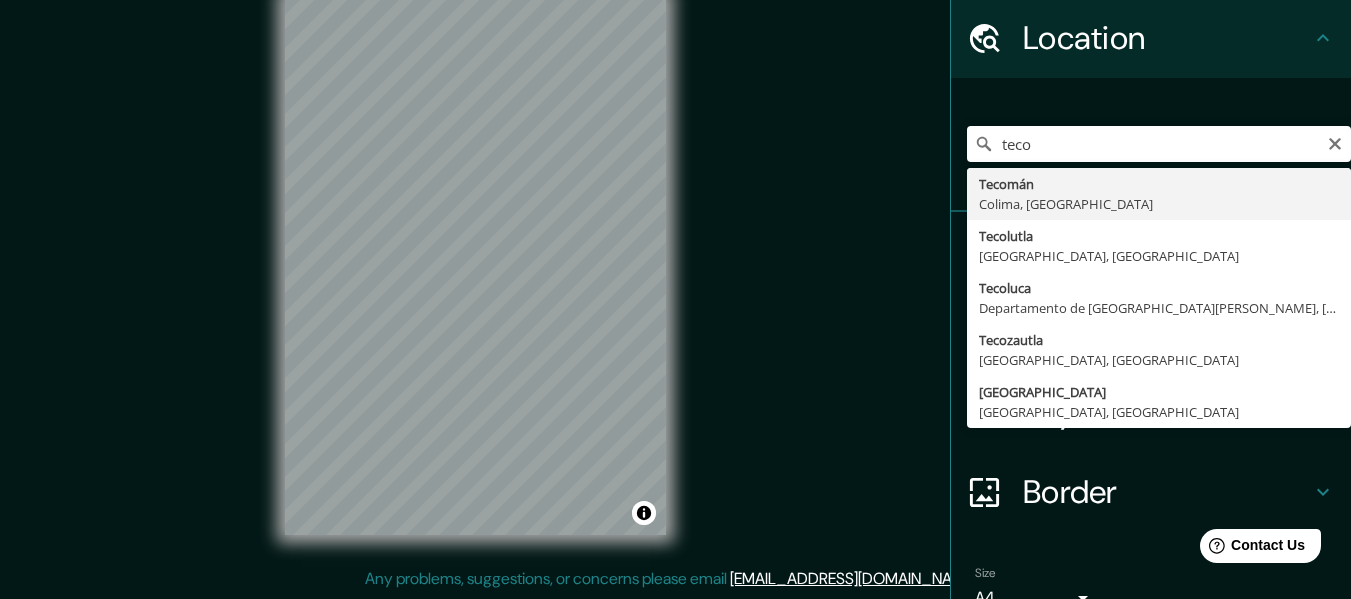type on "Tecomán, Colima, [GEOGRAPHIC_DATA]" 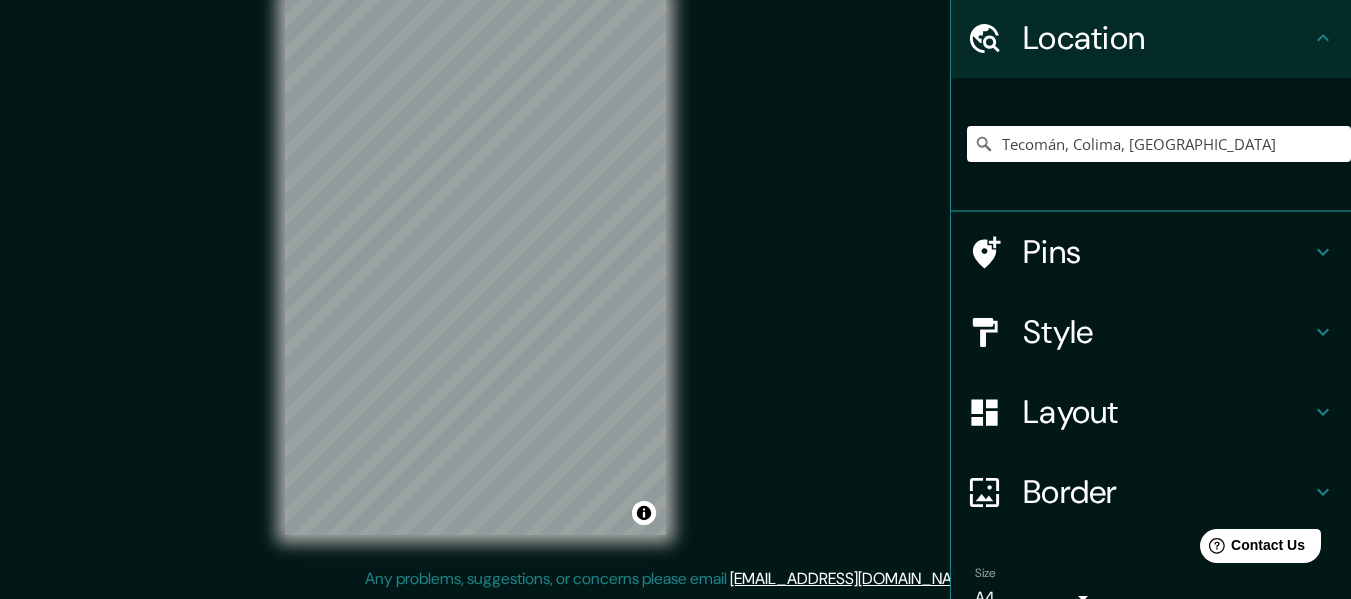 click on "Pins" at bounding box center (1167, 252) 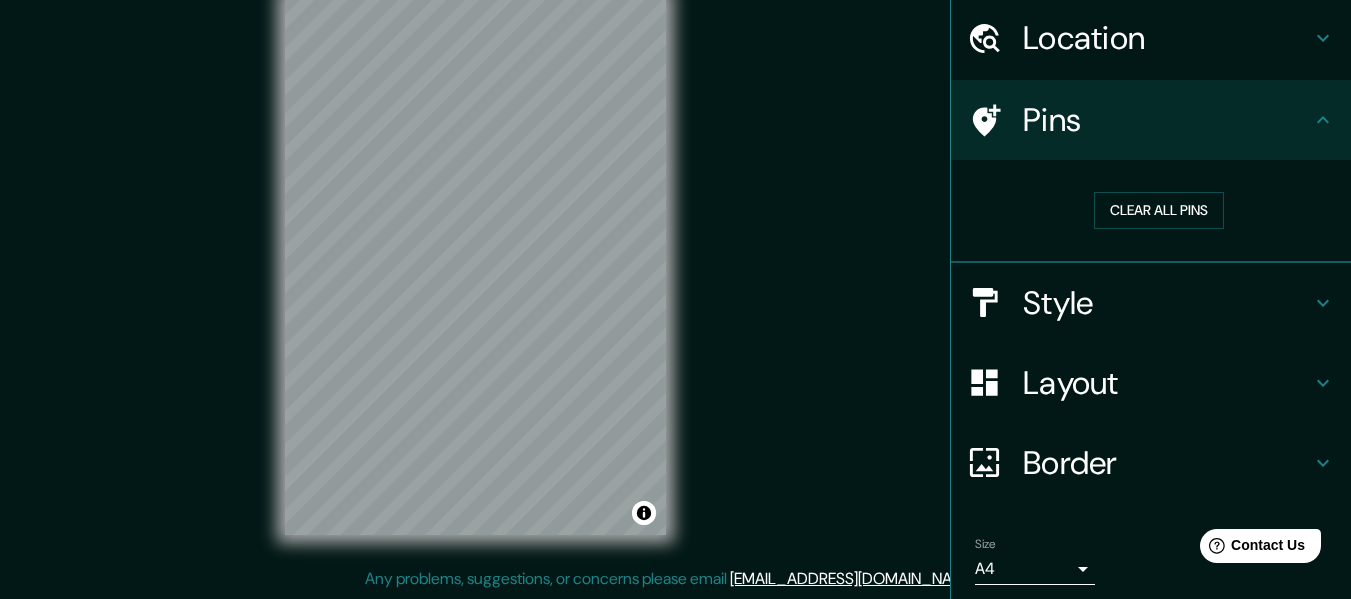 click on "Style" at bounding box center (1167, 303) 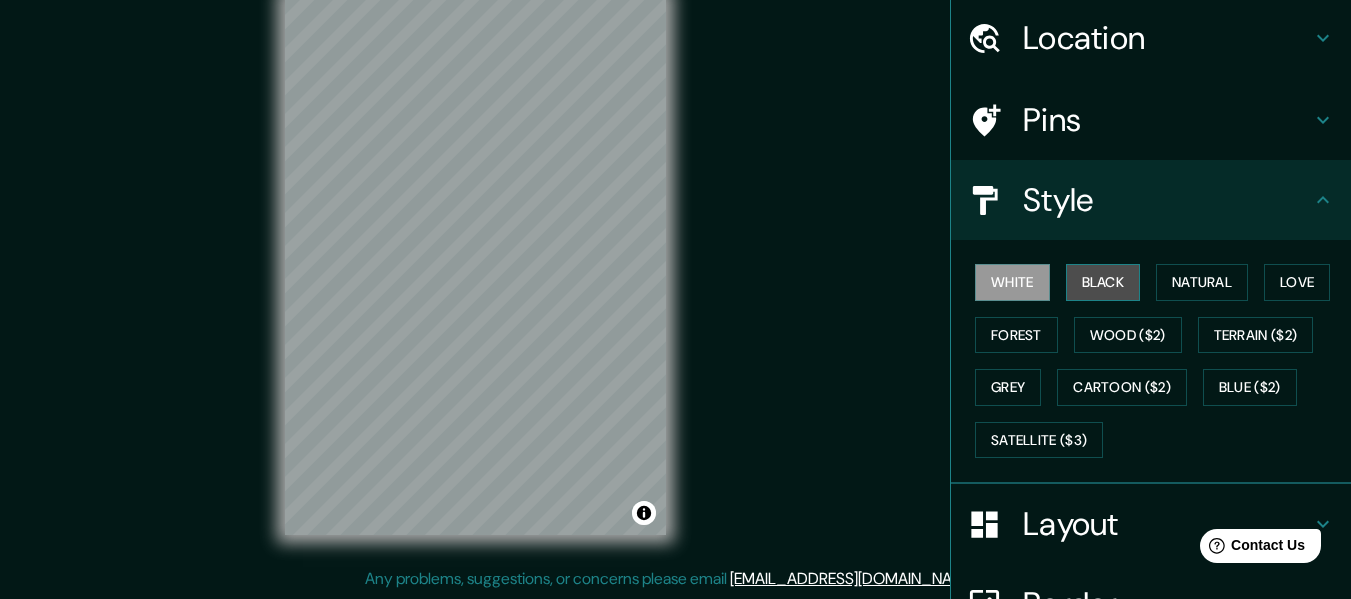 click on "Black" at bounding box center (1103, 282) 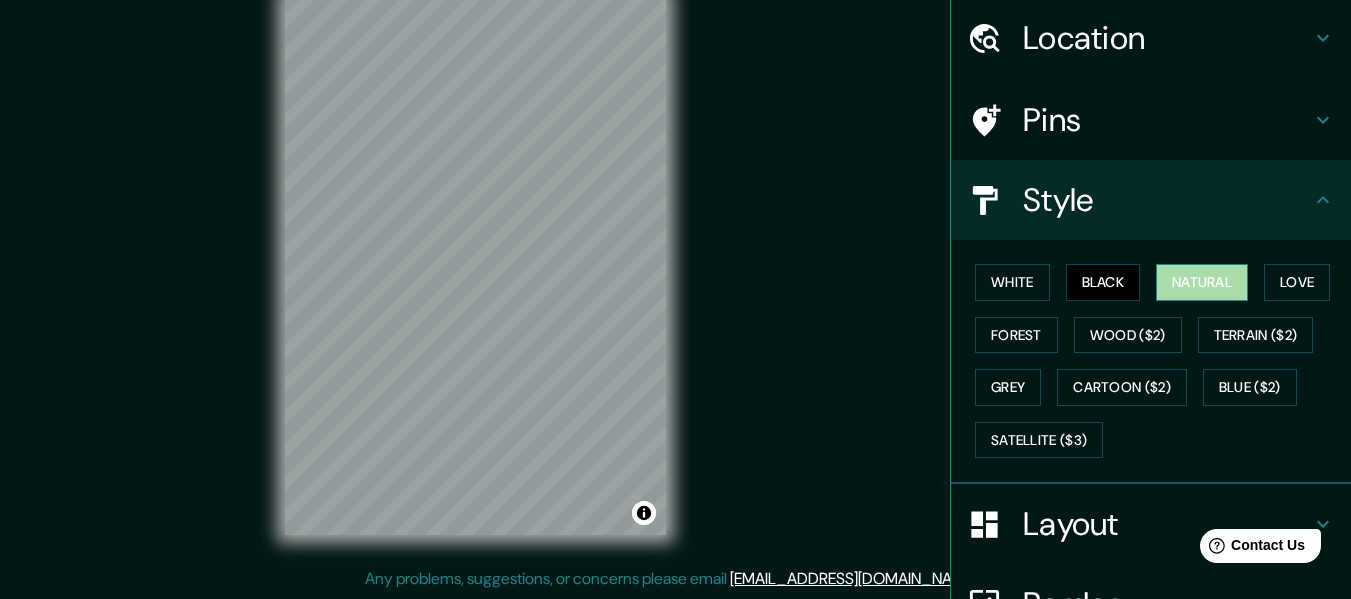 click on "Natural" at bounding box center (1202, 282) 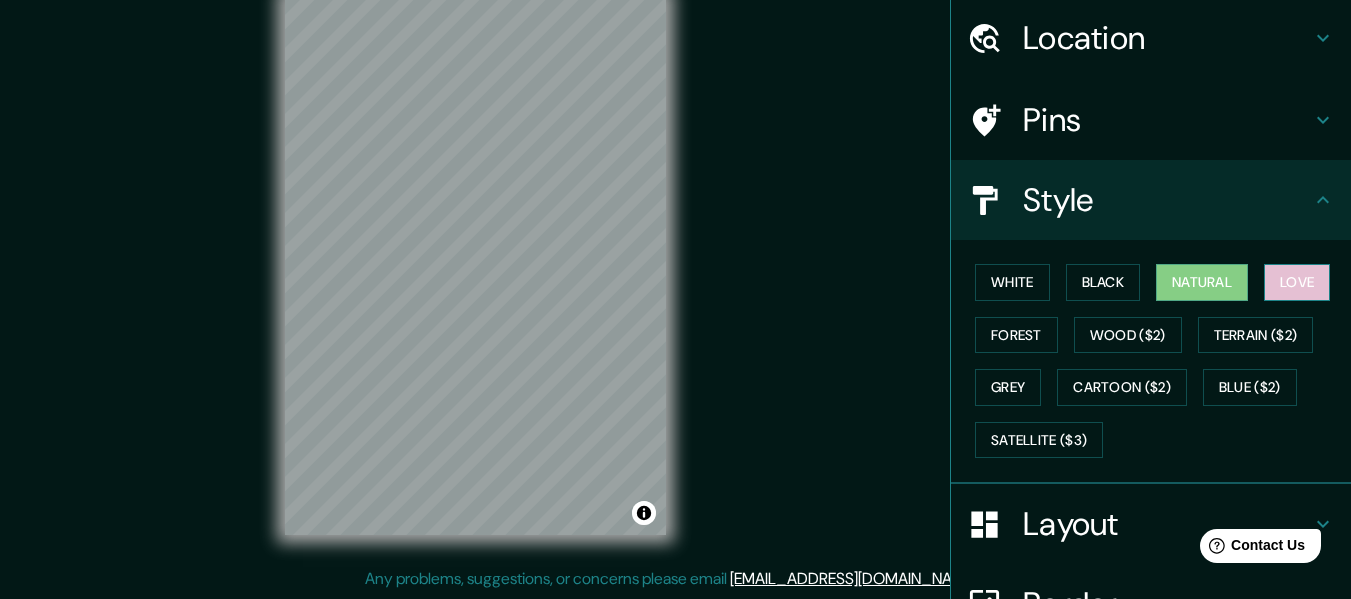 click on "Love" at bounding box center [1297, 282] 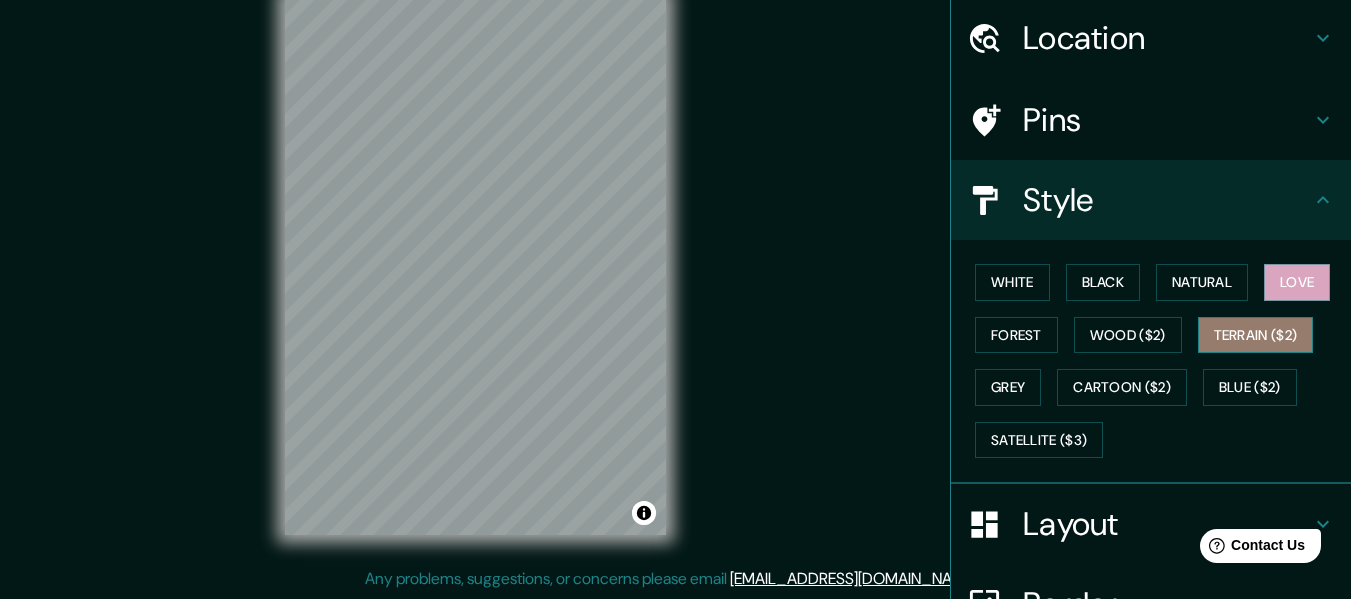 click on "Terrain ($2)" at bounding box center (1256, 335) 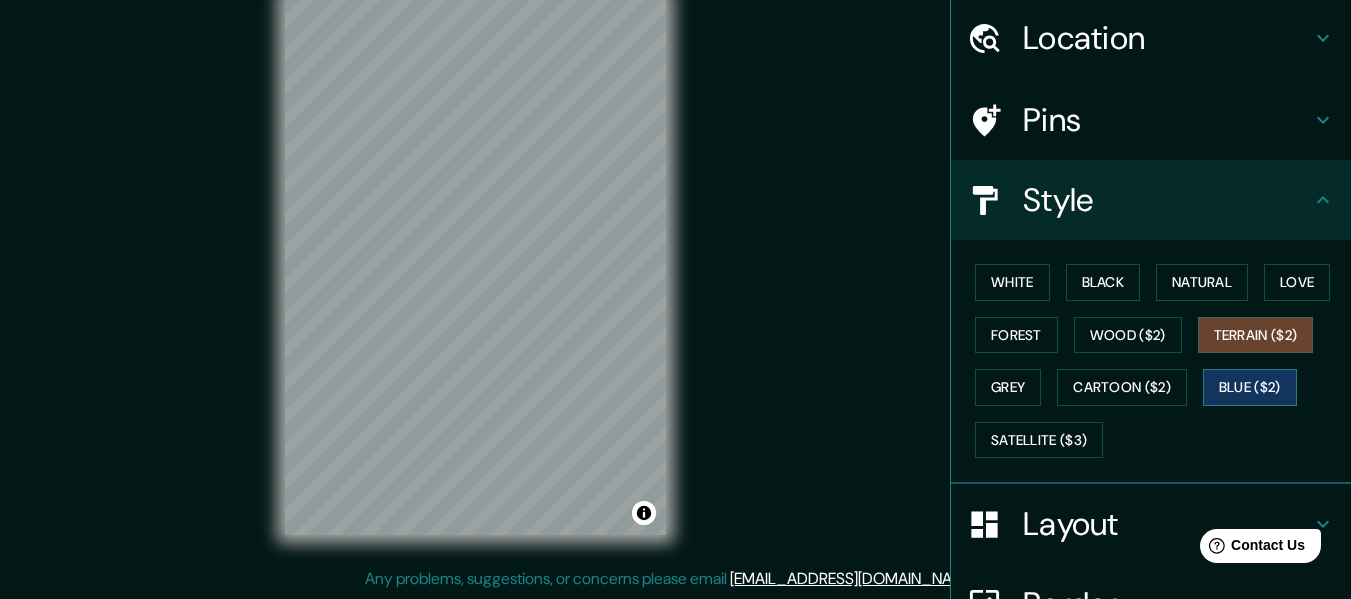 click on "Blue ($2)" at bounding box center (1250, 387) 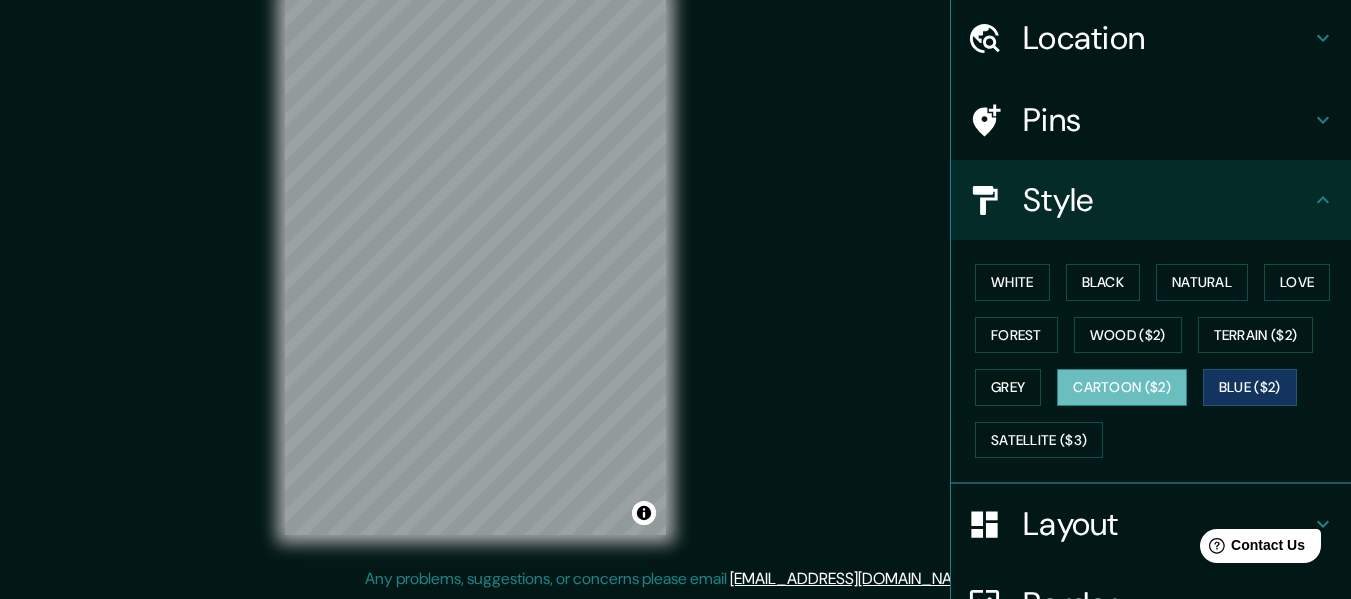 click on "Cartoon ($2)" at bounding box center (1122, 387) 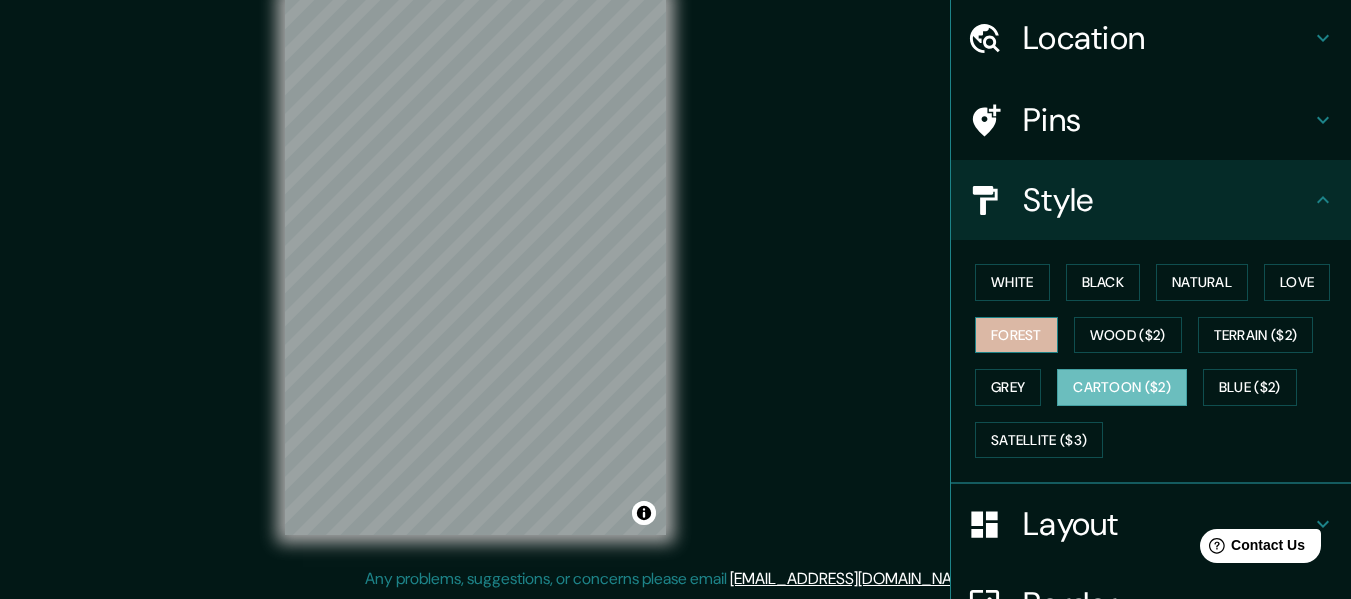 click on "Forest" at bounding box center [1016, 335] 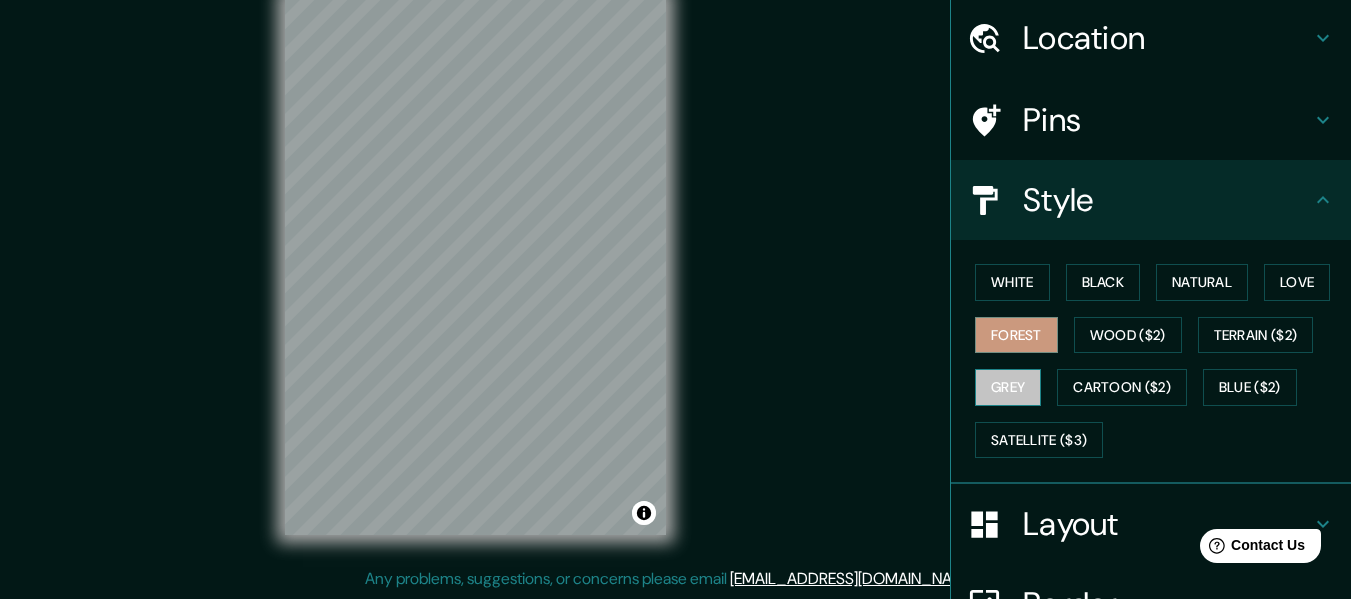 click on "Grey" at bounding box center (1008, 387) 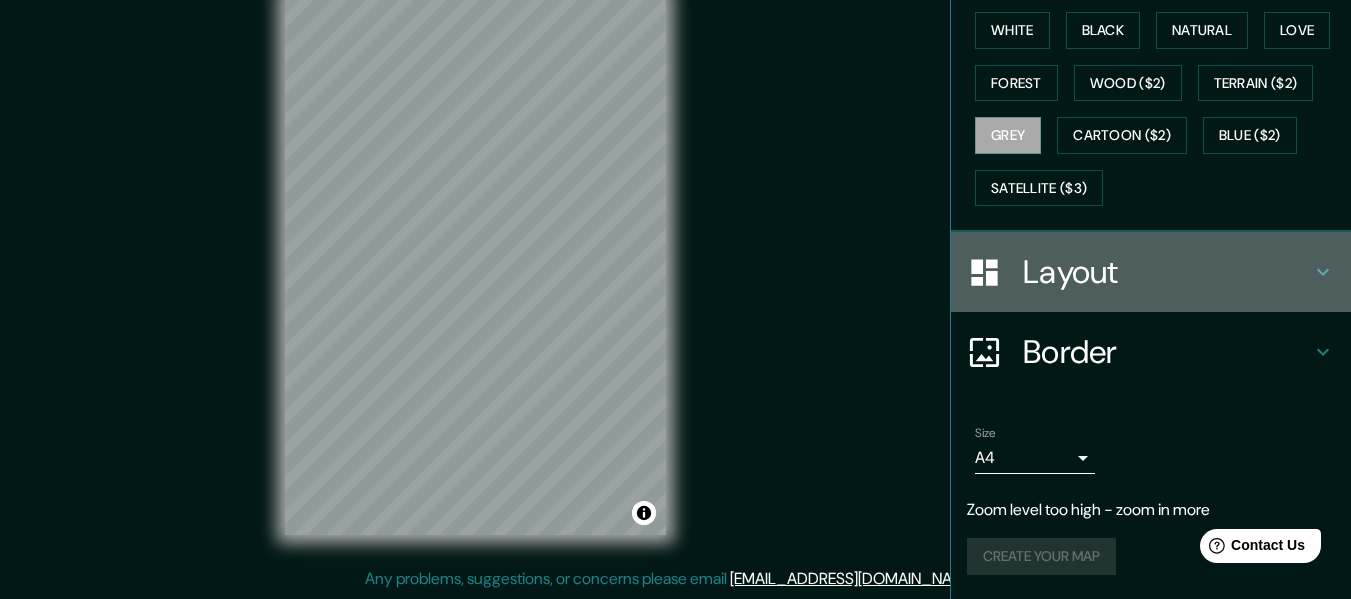 click on "Layout" at bounding box center (1167, 272) 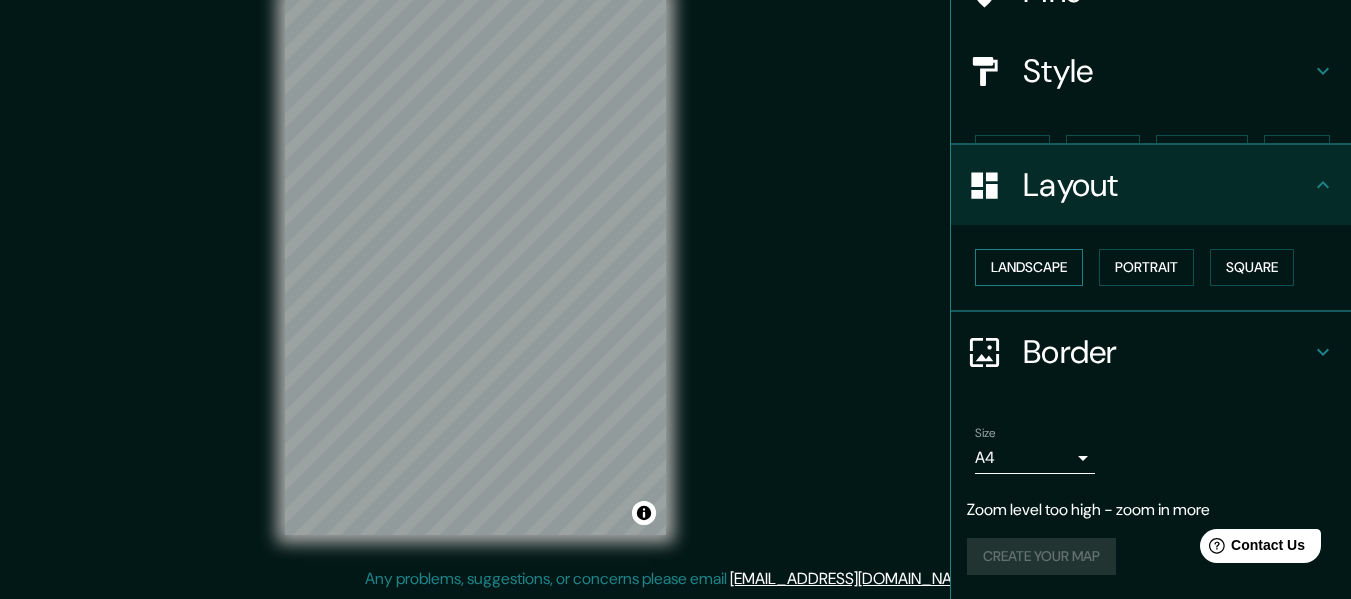 scroll, scrollTop: 160, scrollLeft: 0, axis: vertical 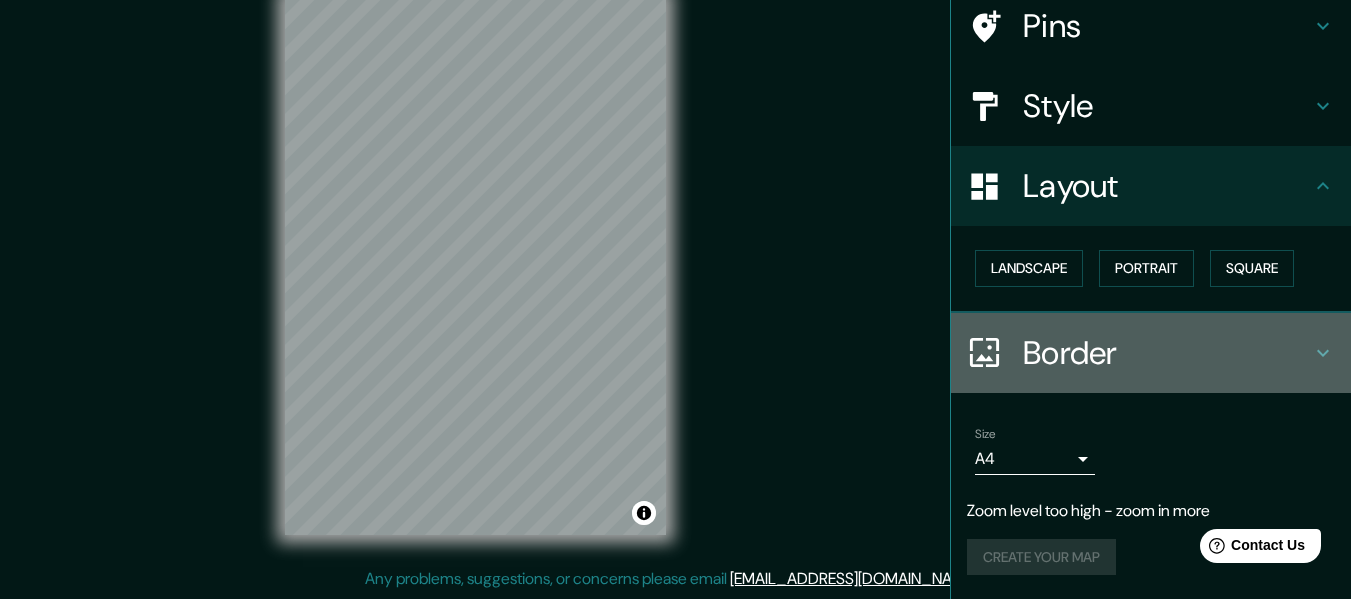 click on "Border" at bounding box center (1167, 353) 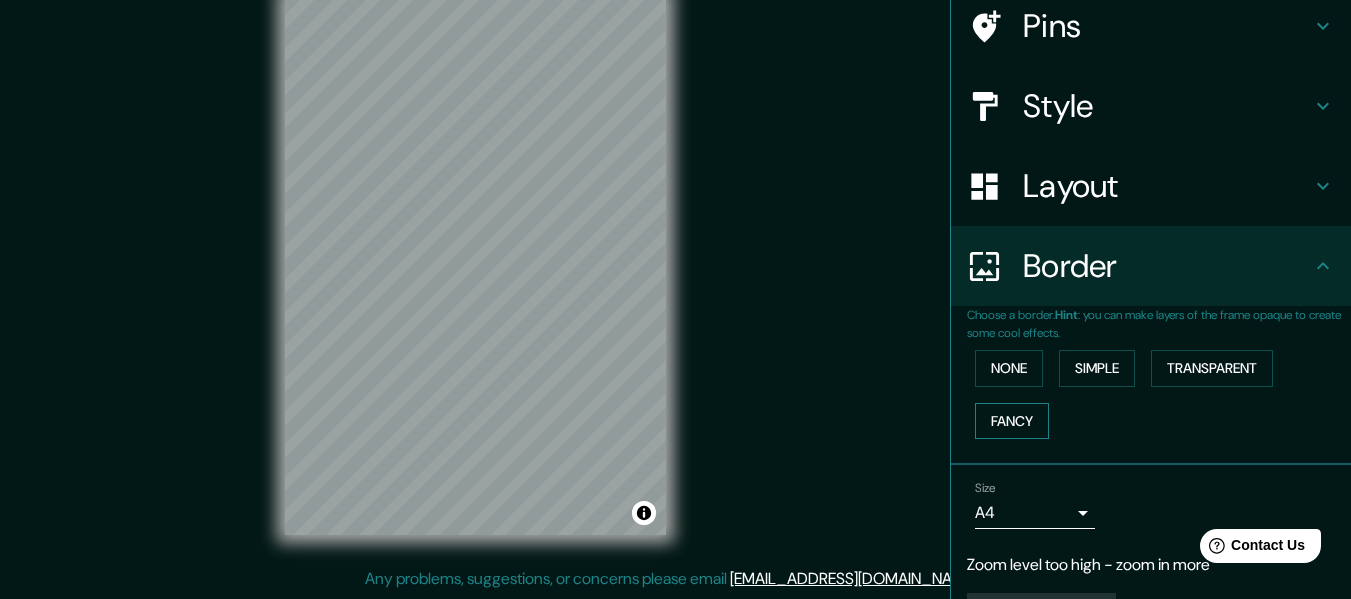 click on "Fancy" at bounding box center (1012, 421) 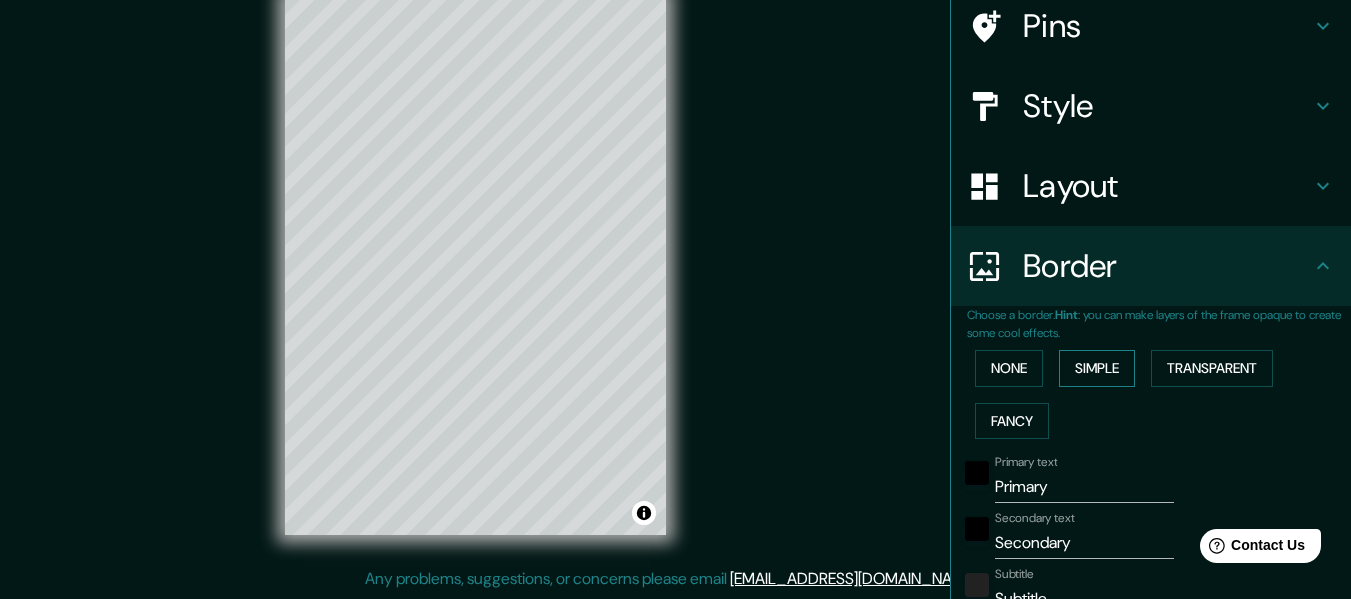 click on "Simple" at bounding box center [1097, 368] 